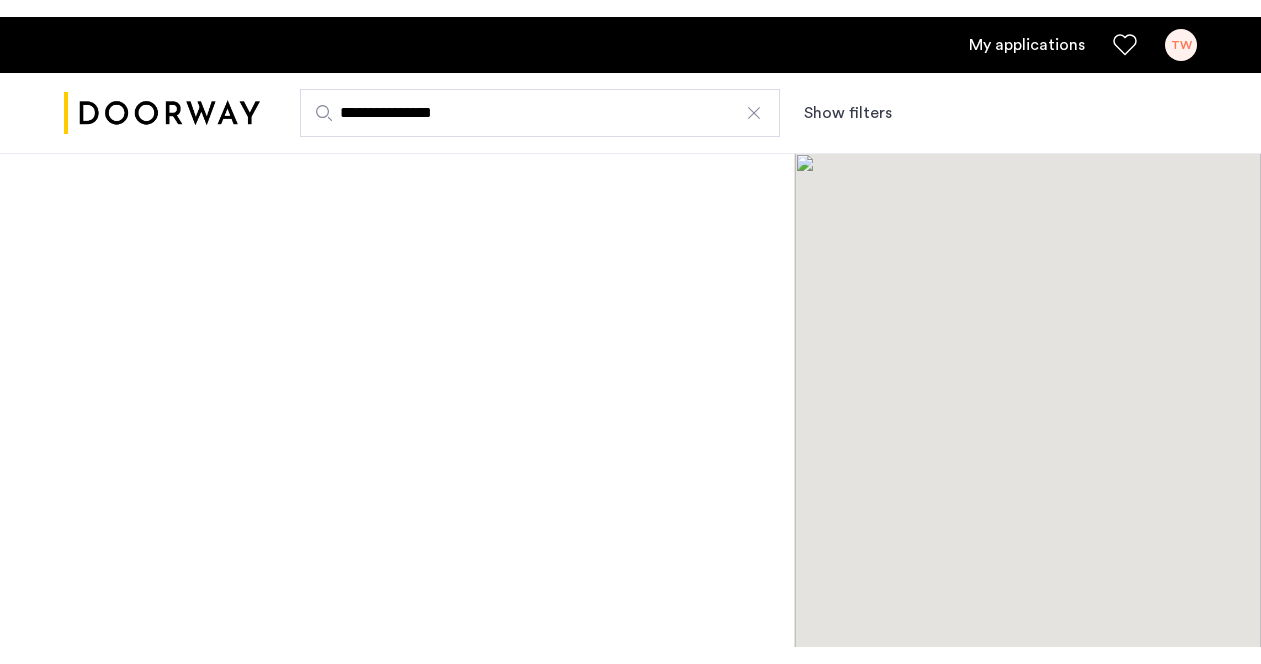 scroll, scrollTop: 0, scrollLeft: 0, axis: both 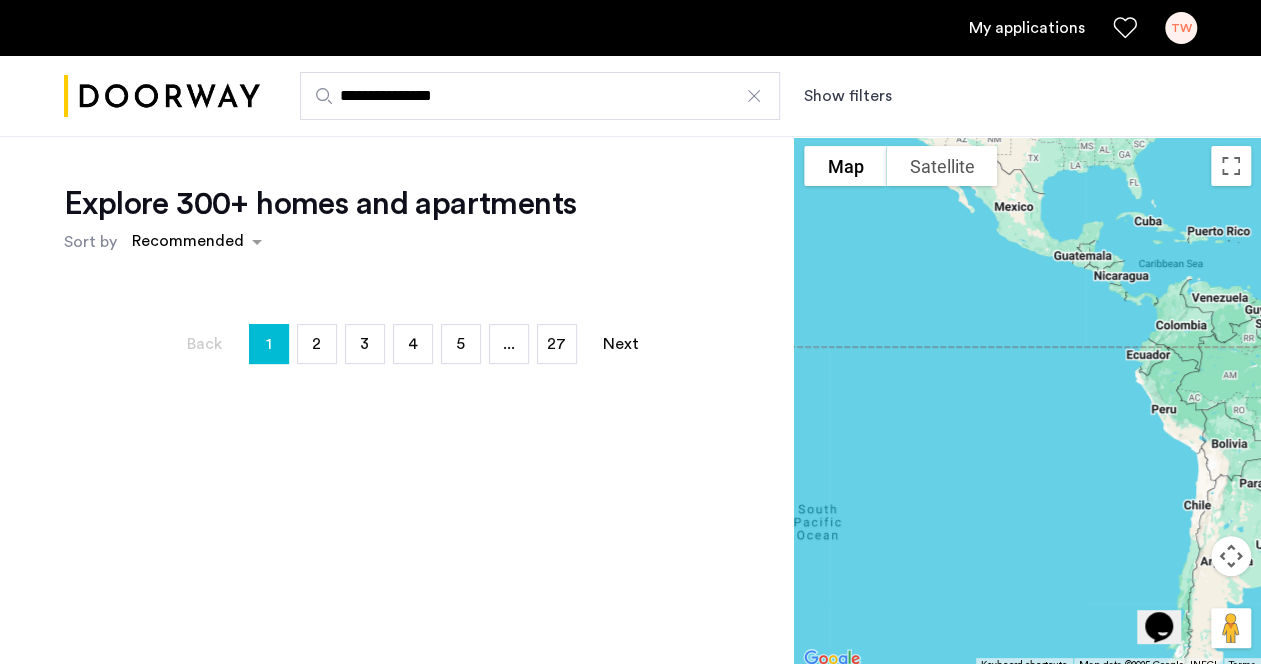click on "My applications" at bounding box center (1027, 28) 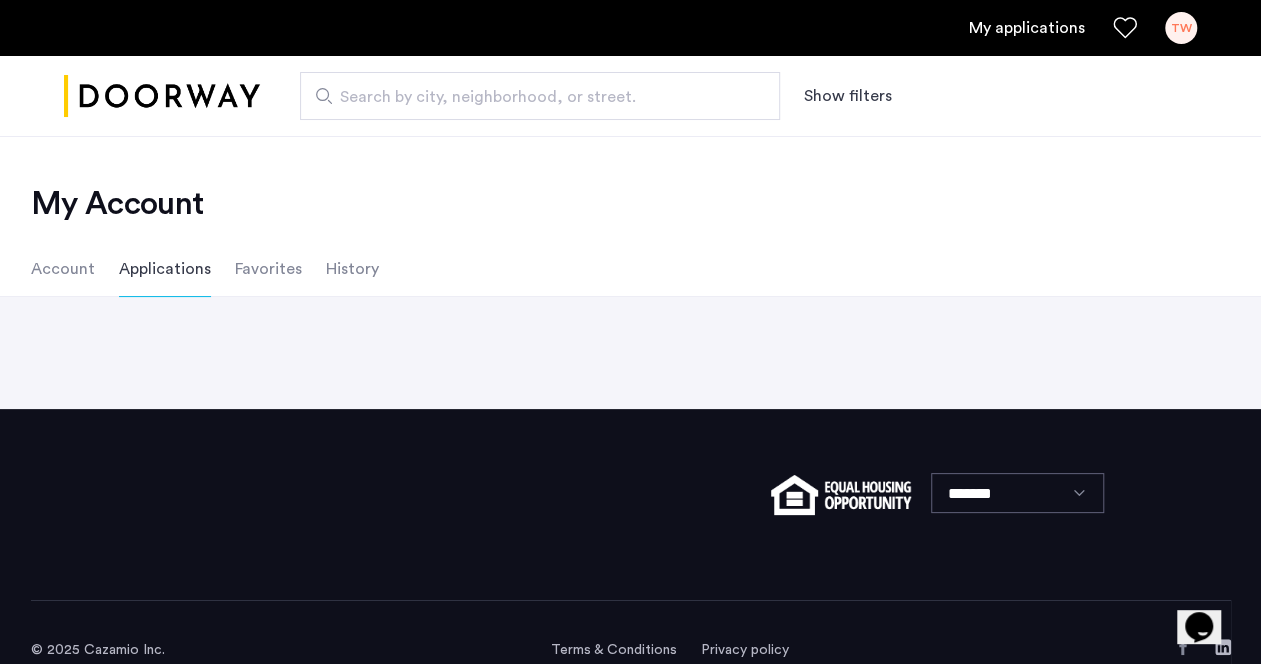 click 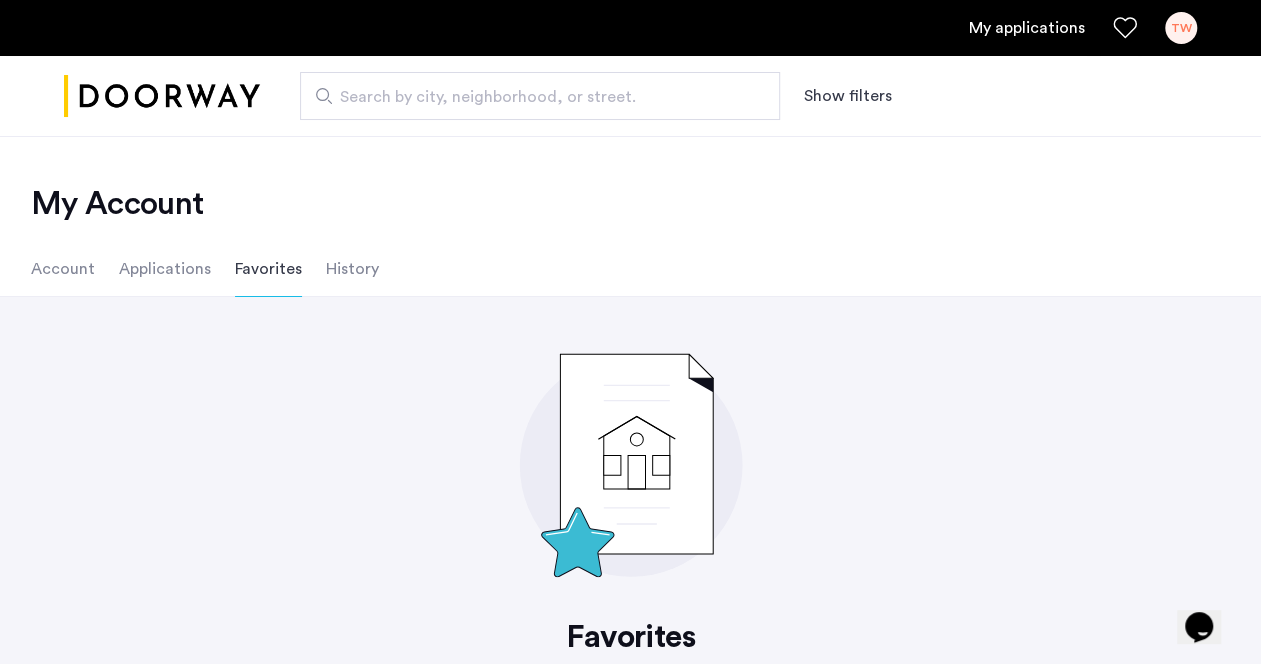 click on "Applications" 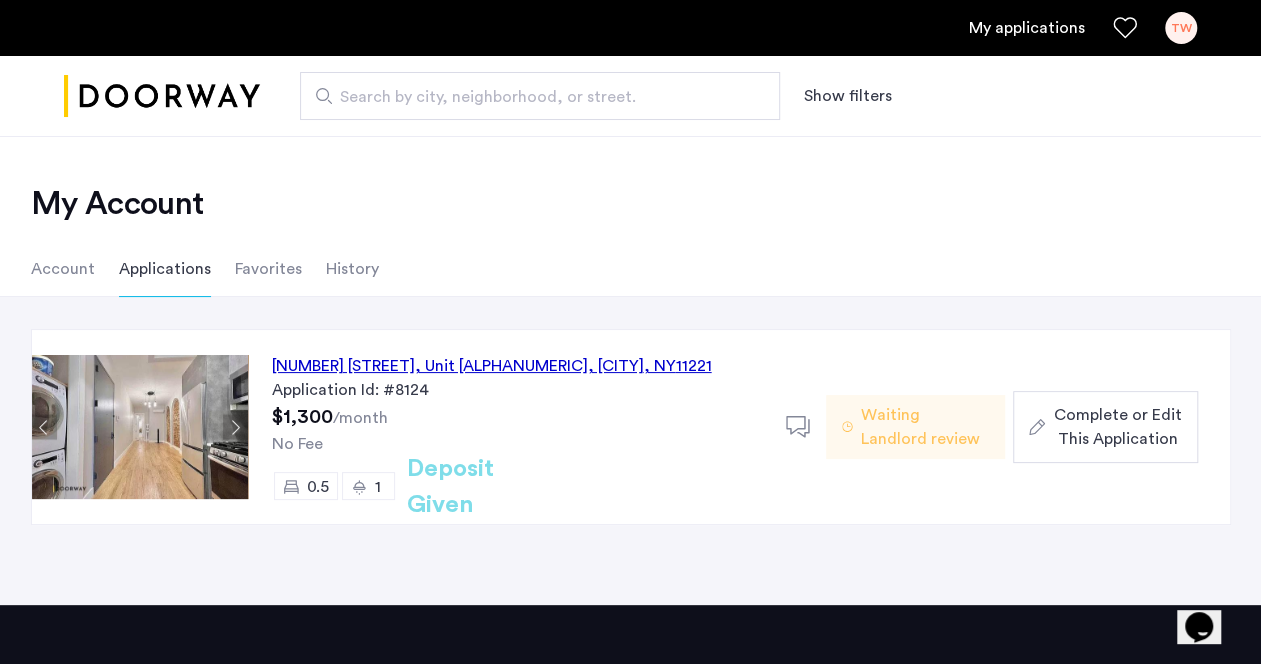 click on "[NUMBER] [STREET], Unit [ALPHANUMERIC], [CITY], [STATE] [POSTAL_CODE]" 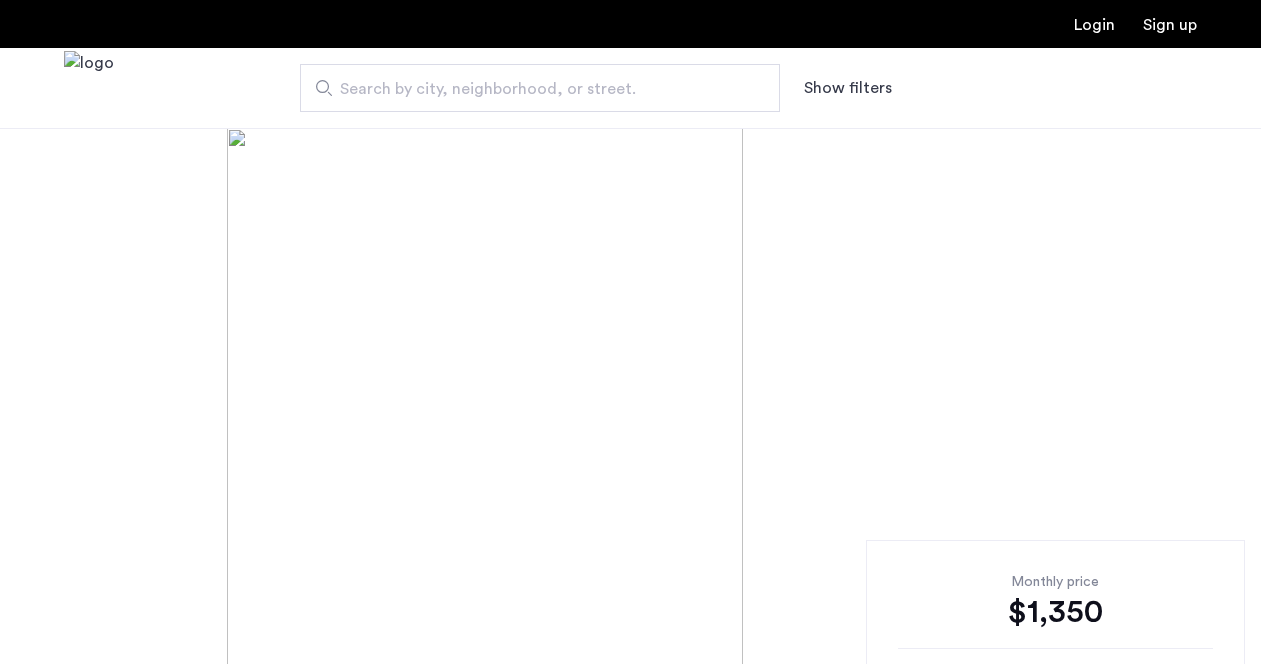 scroll, scrollTop: 0, scrollLeft: 0, axis: both 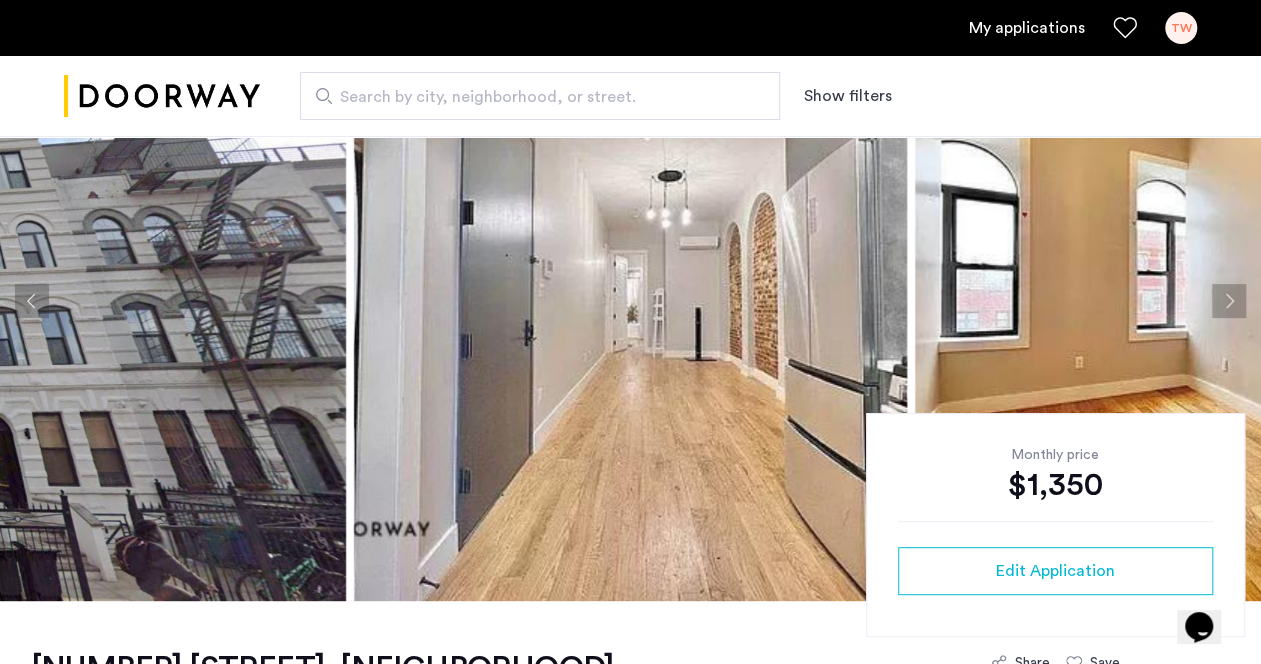 click 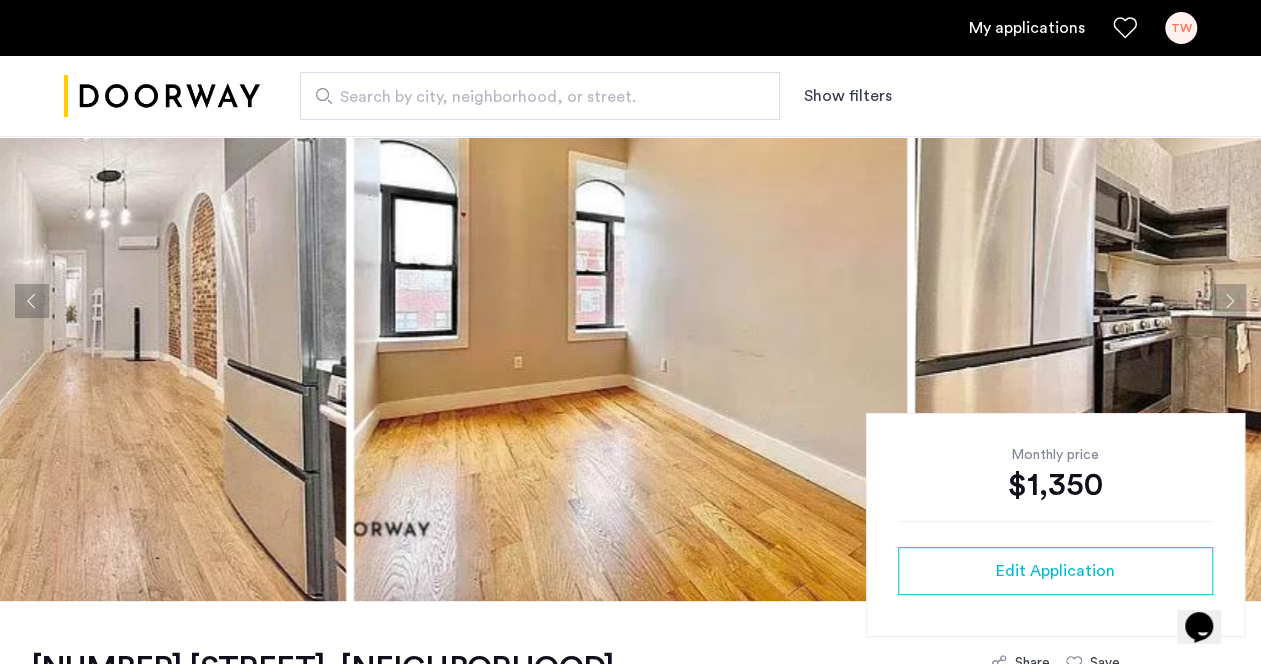 click 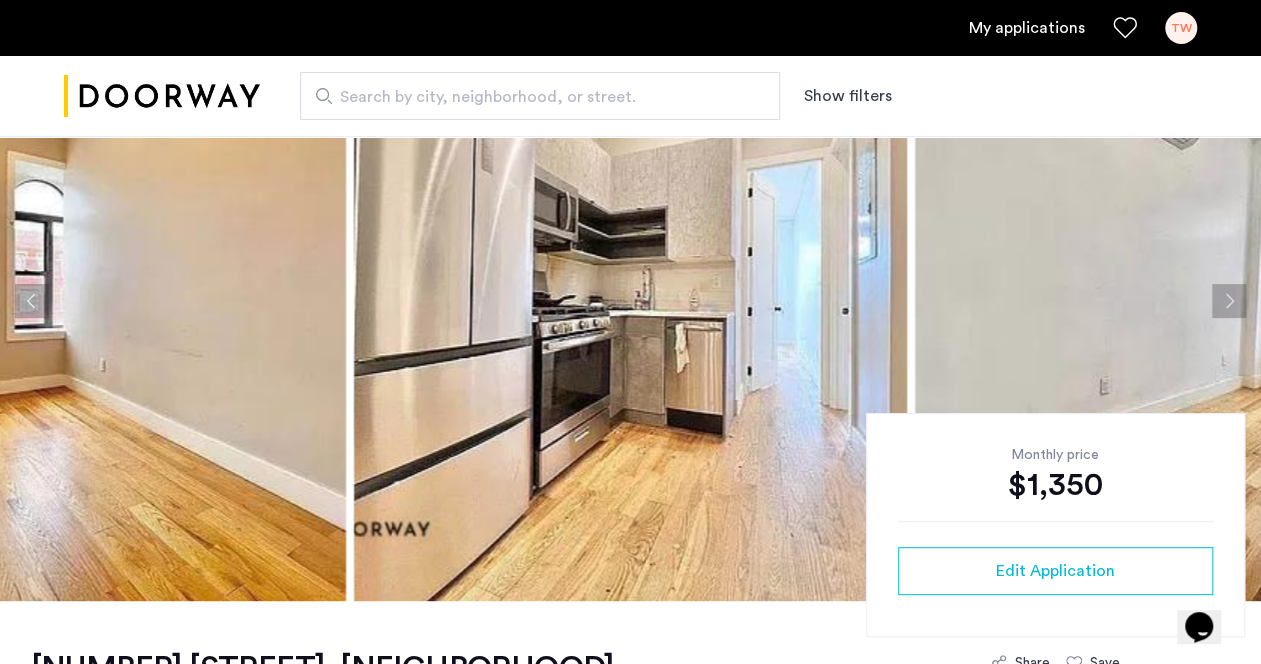 click 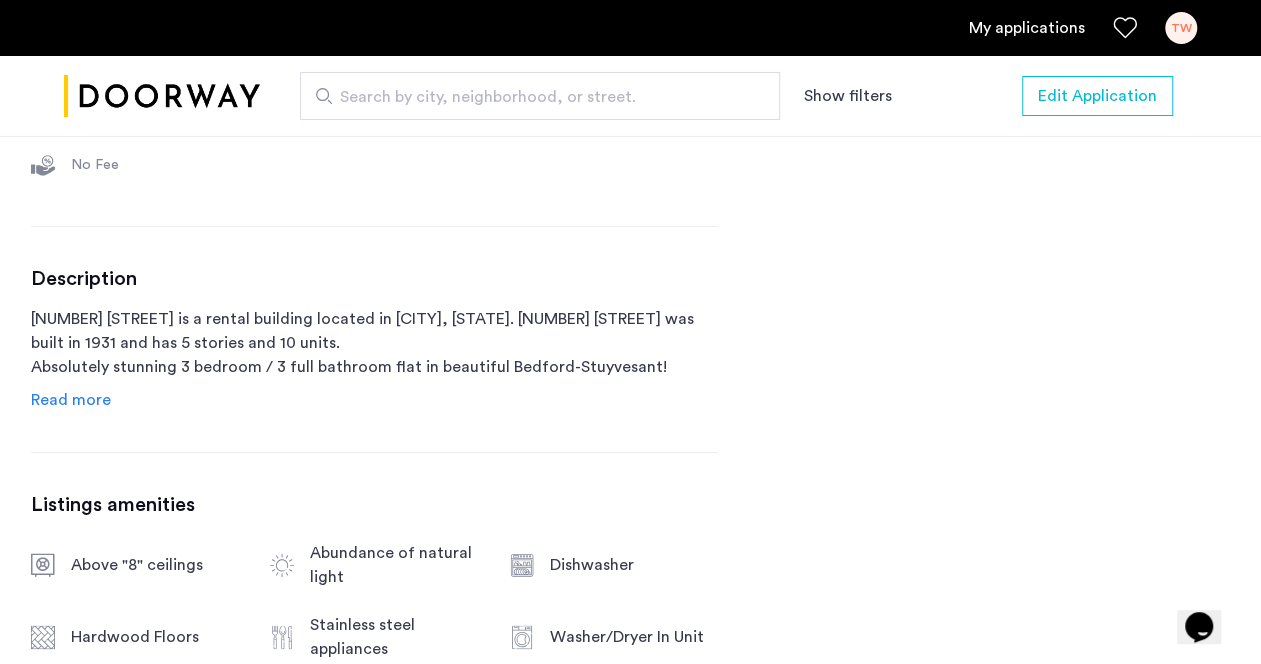 scroll, scrollTop: 930, scrollLeft: 0, axis: vertical 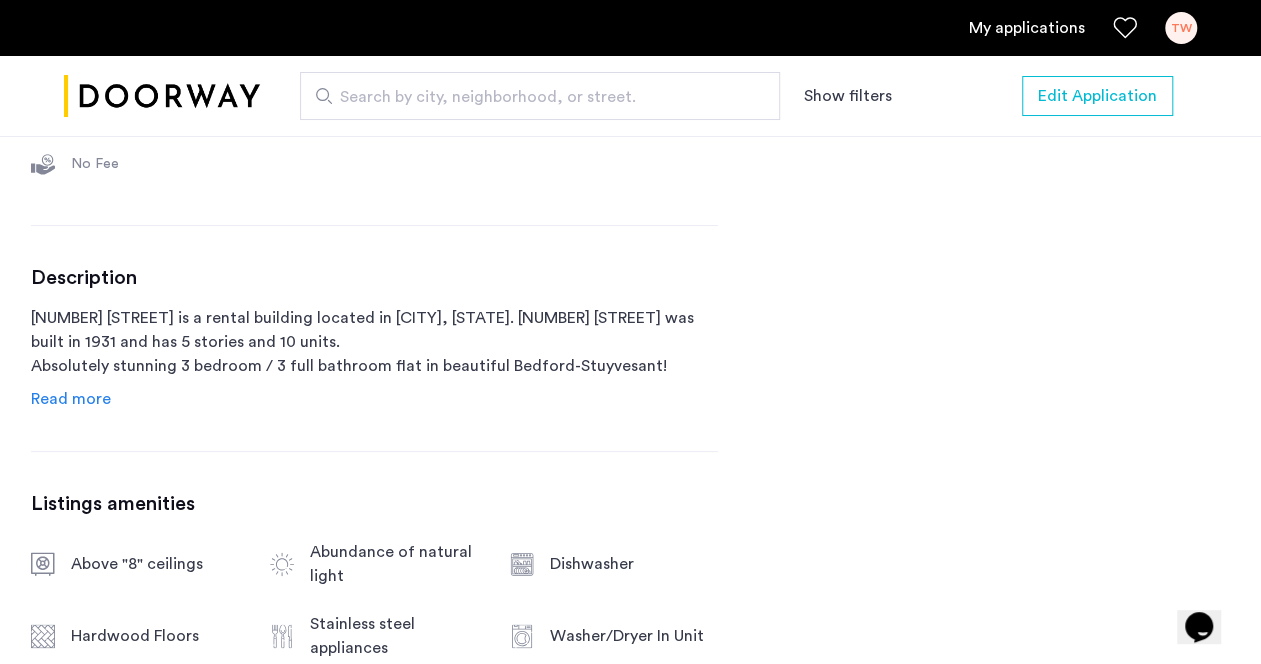 click on "Read more" 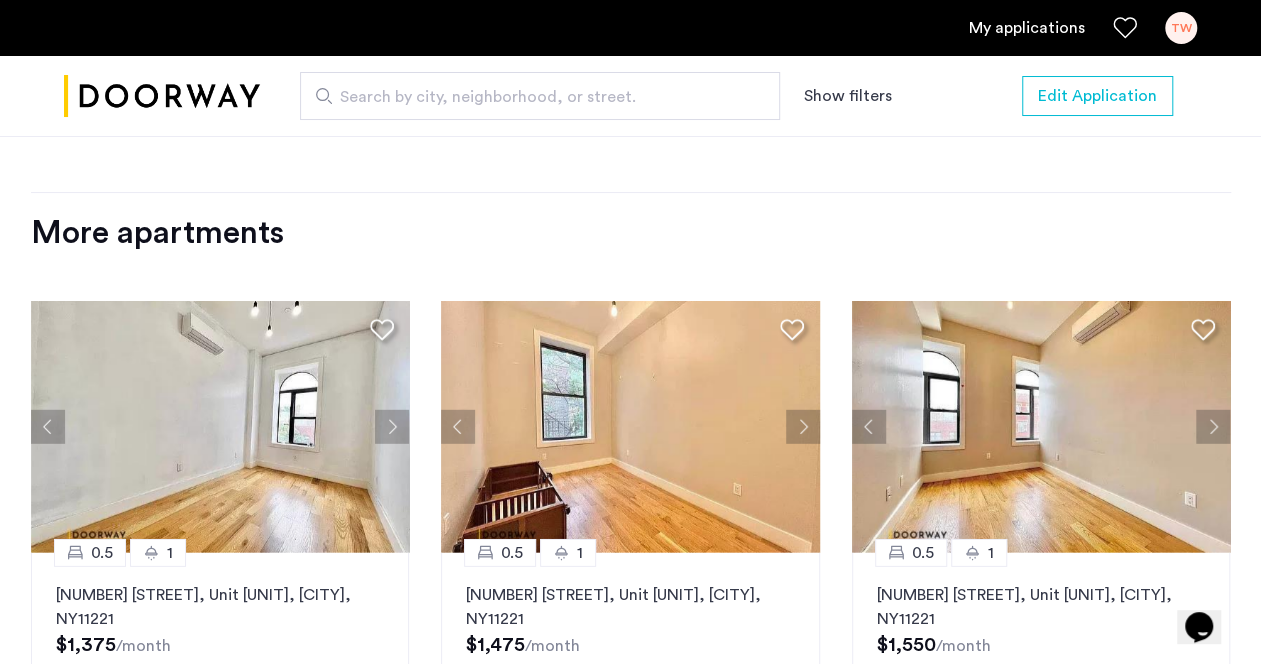 scroll, scrollTop: 2651, scrollLeft: 0, axis: vertical 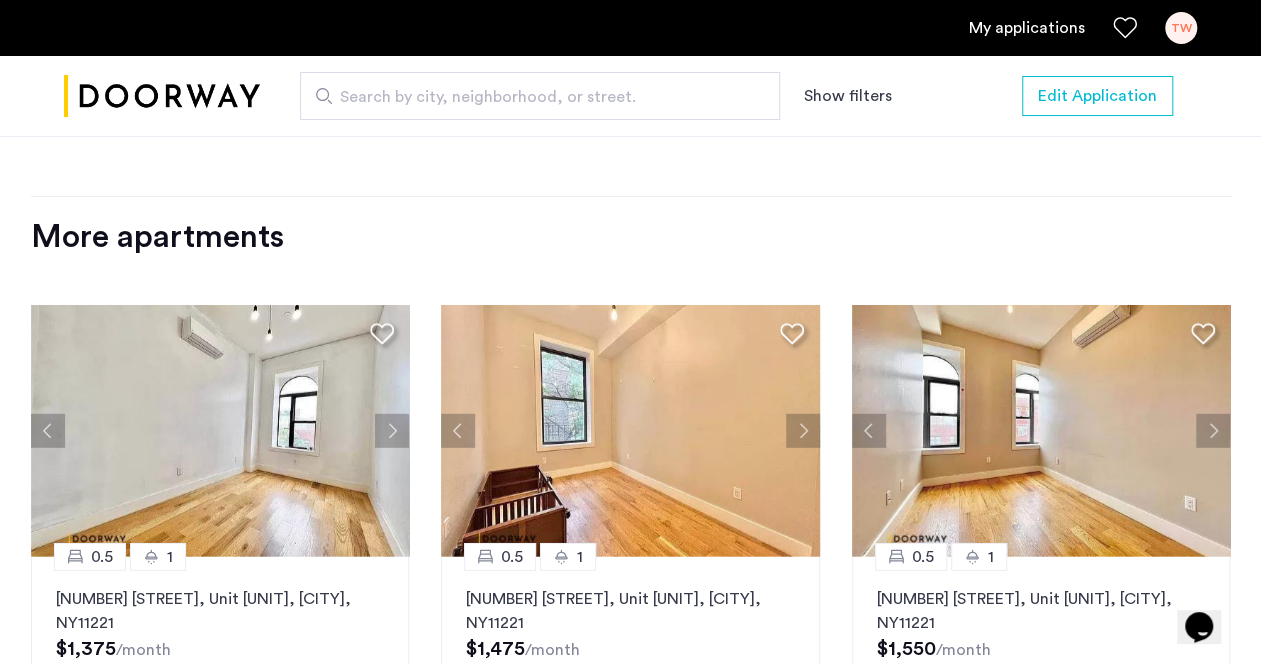 click 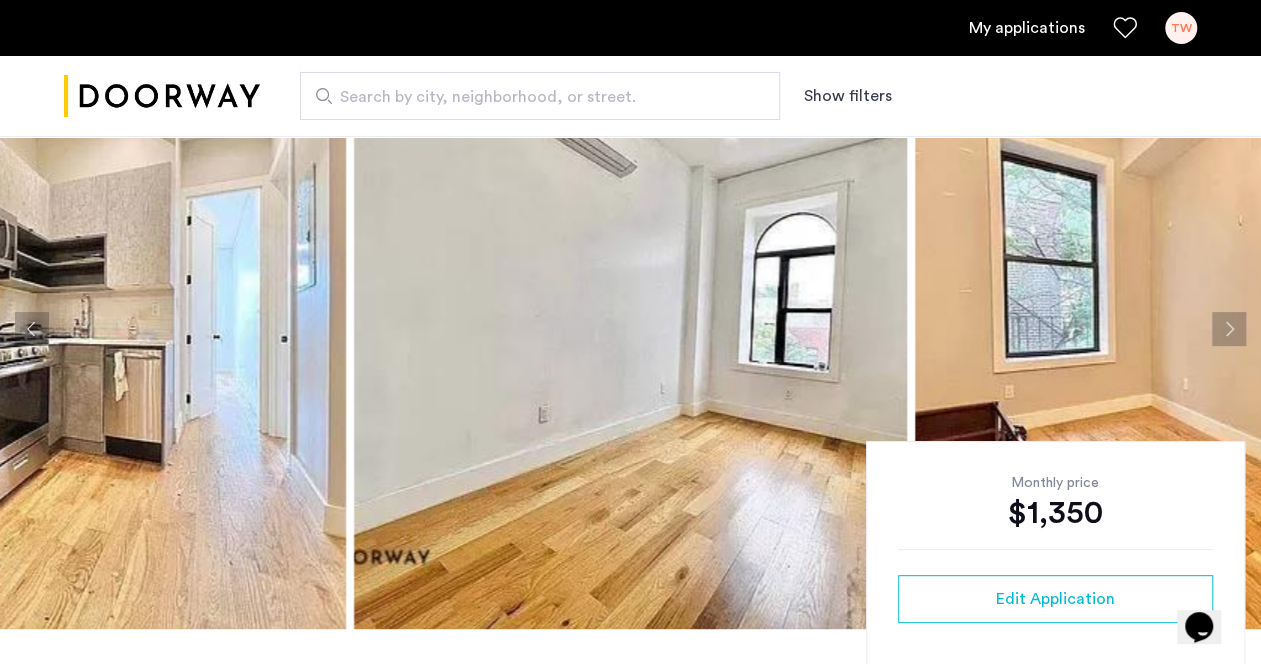 scroll, scrollTop: 106, scrollLeft: 0, axis: vertical 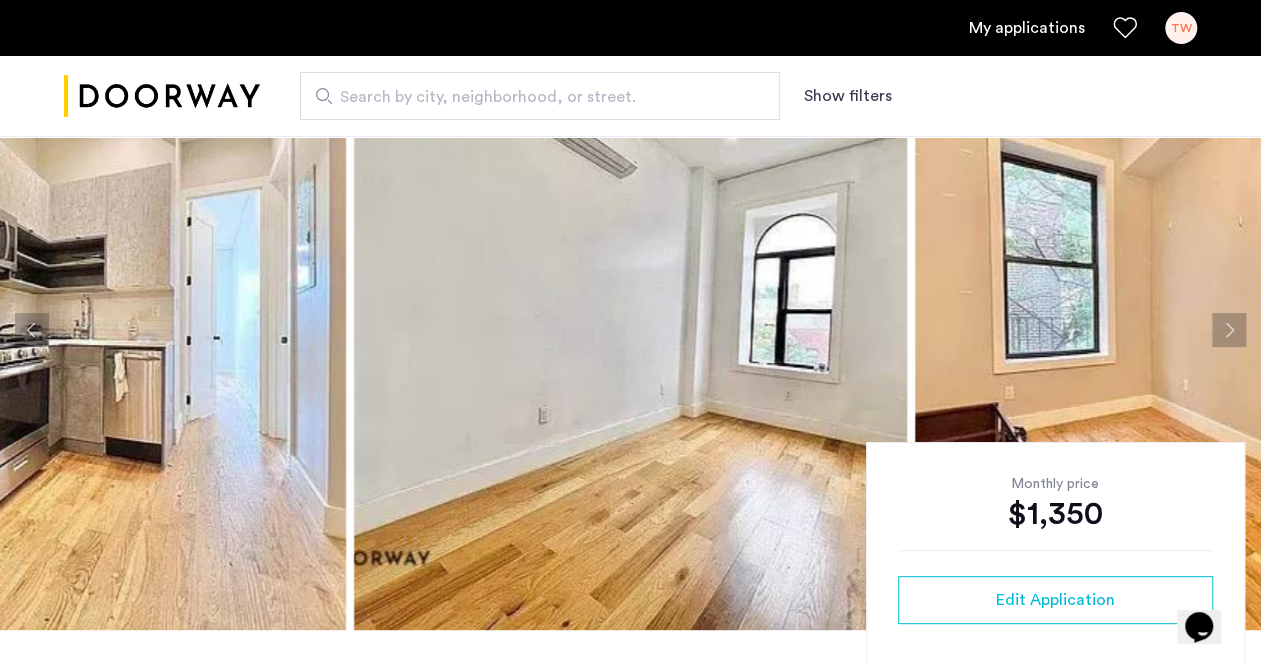click 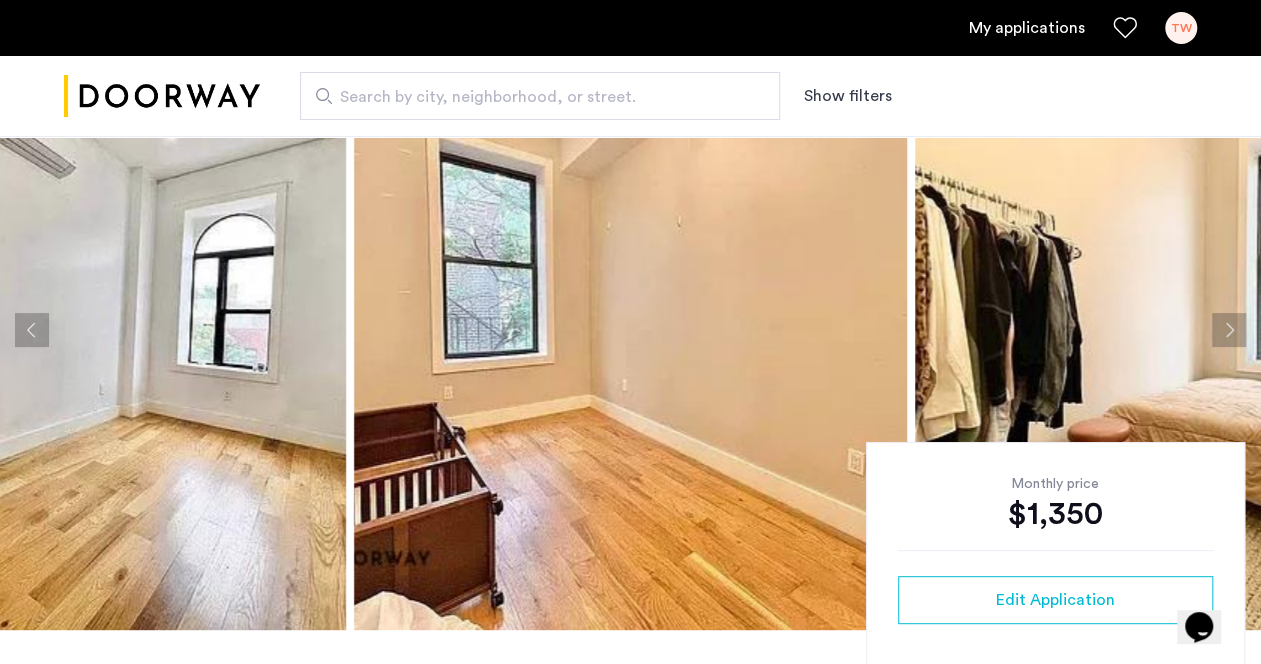 click 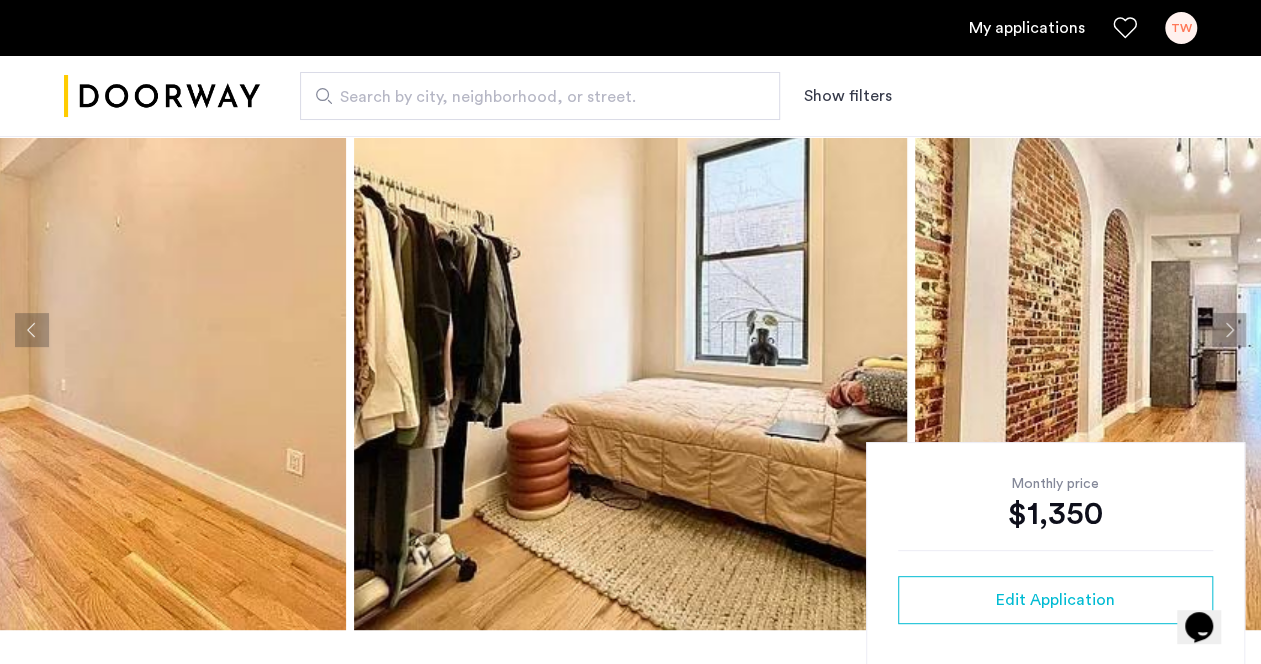 click 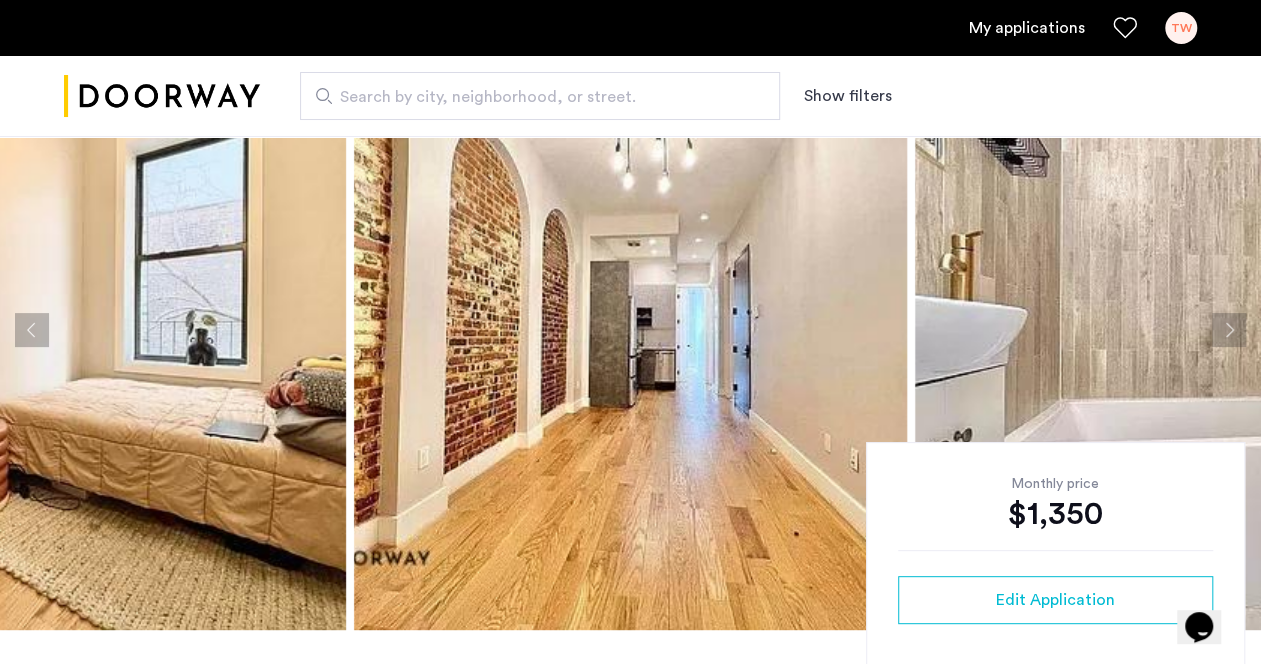 click 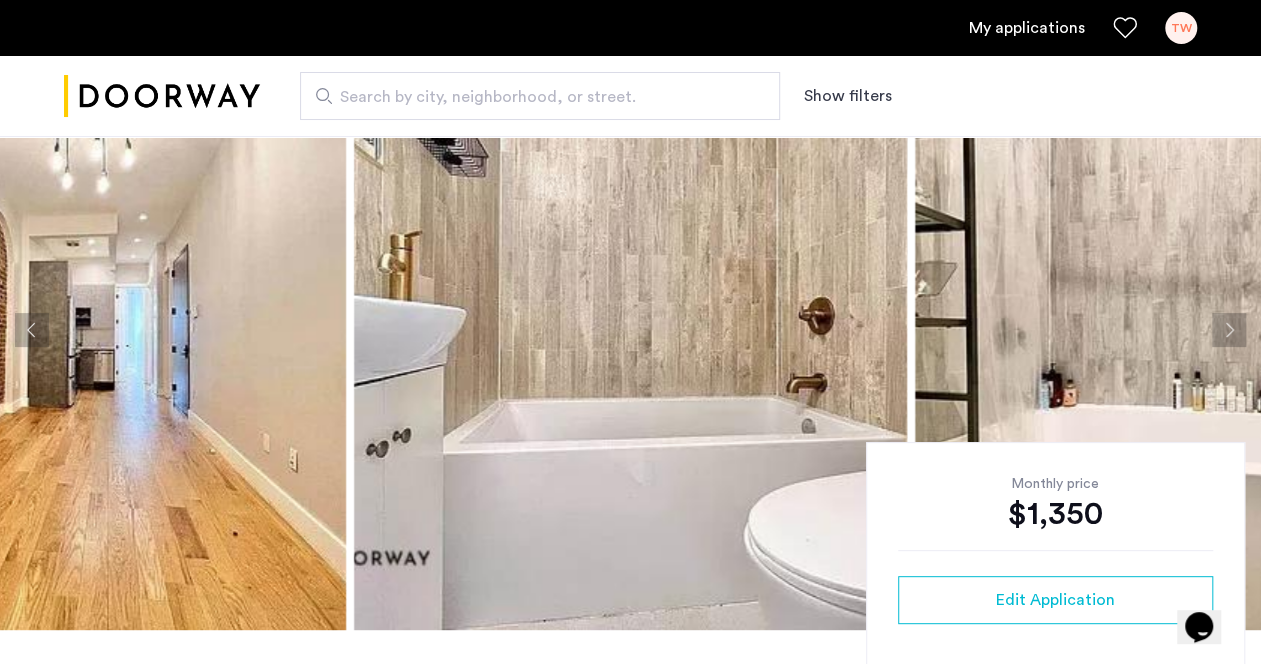 click 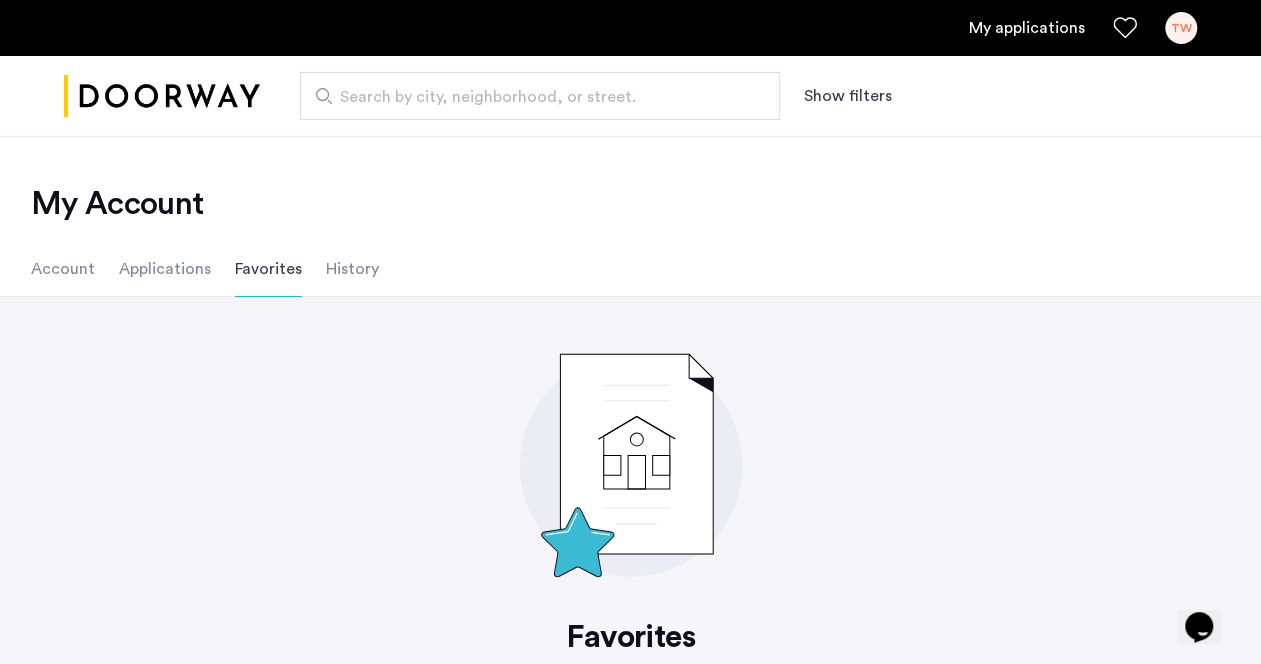 click on "History" 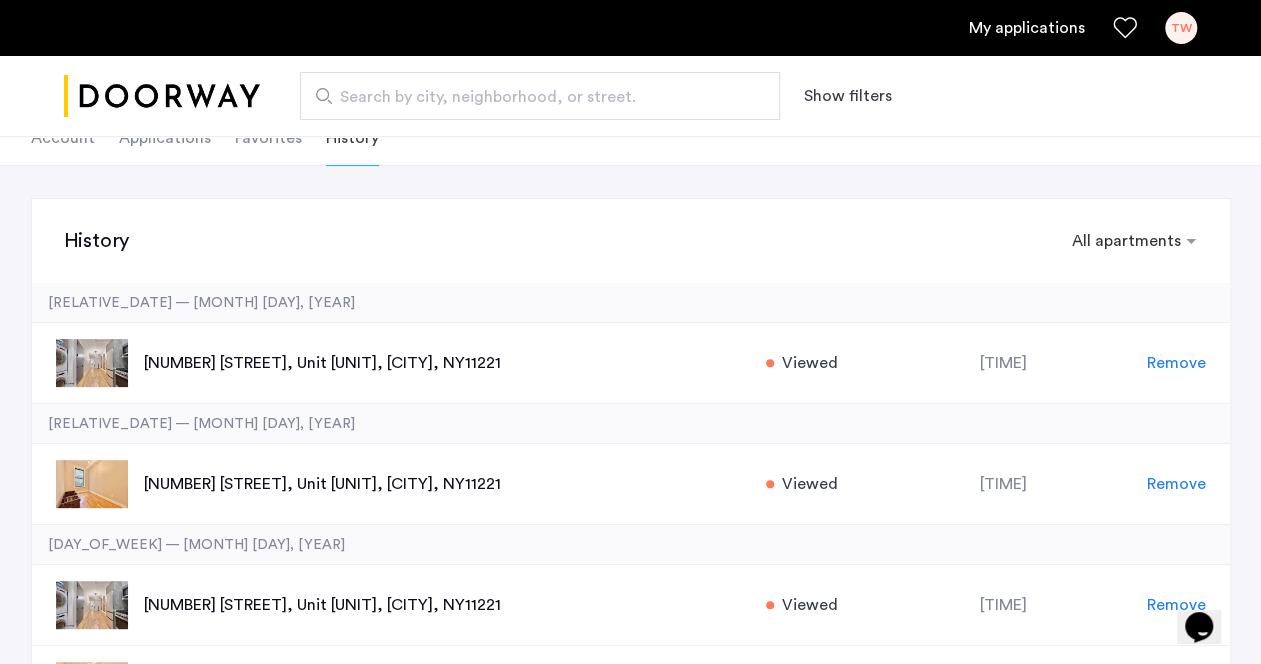 scroll, scrollTop: 0, scrollLeft: 0, axis: both 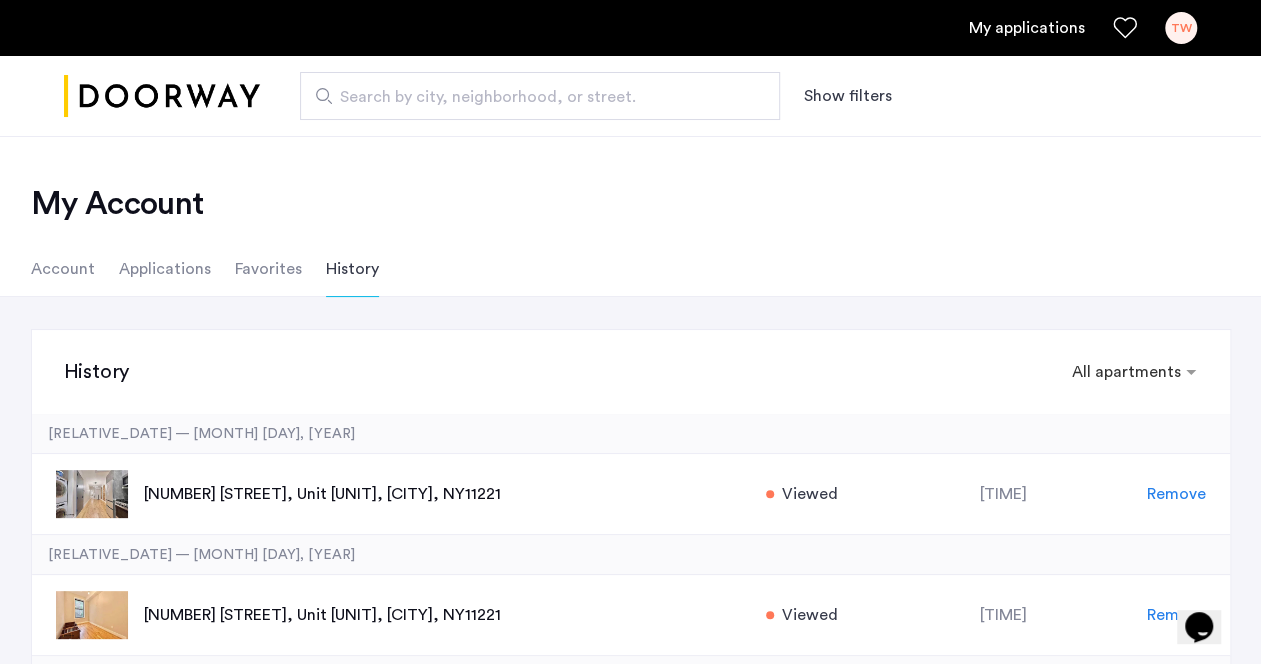 click on "Applications" 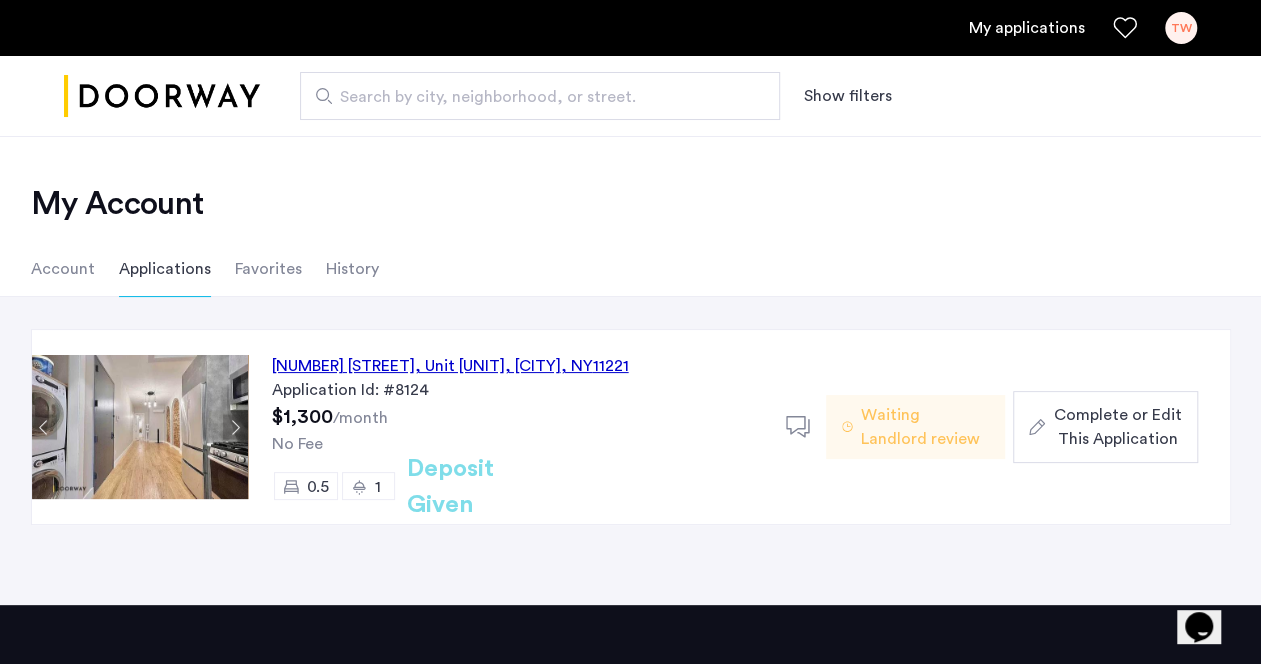 scroll, scrollTop: 83, scrollLeft: 0, axis: vertical 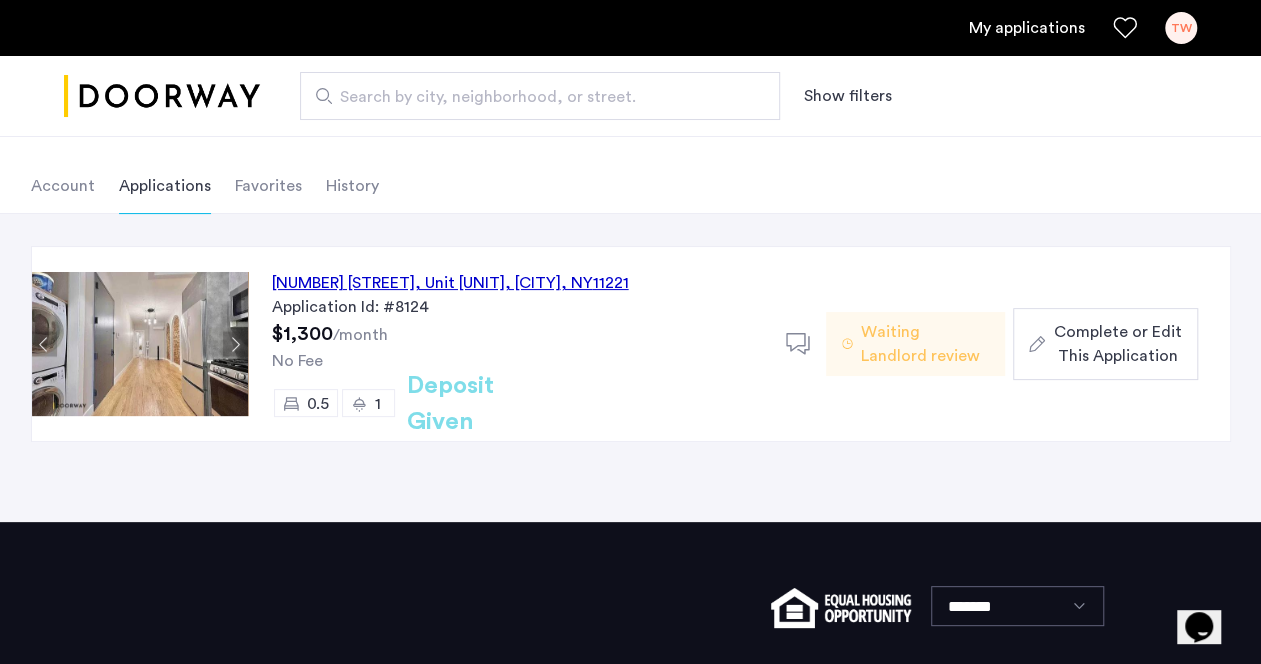click 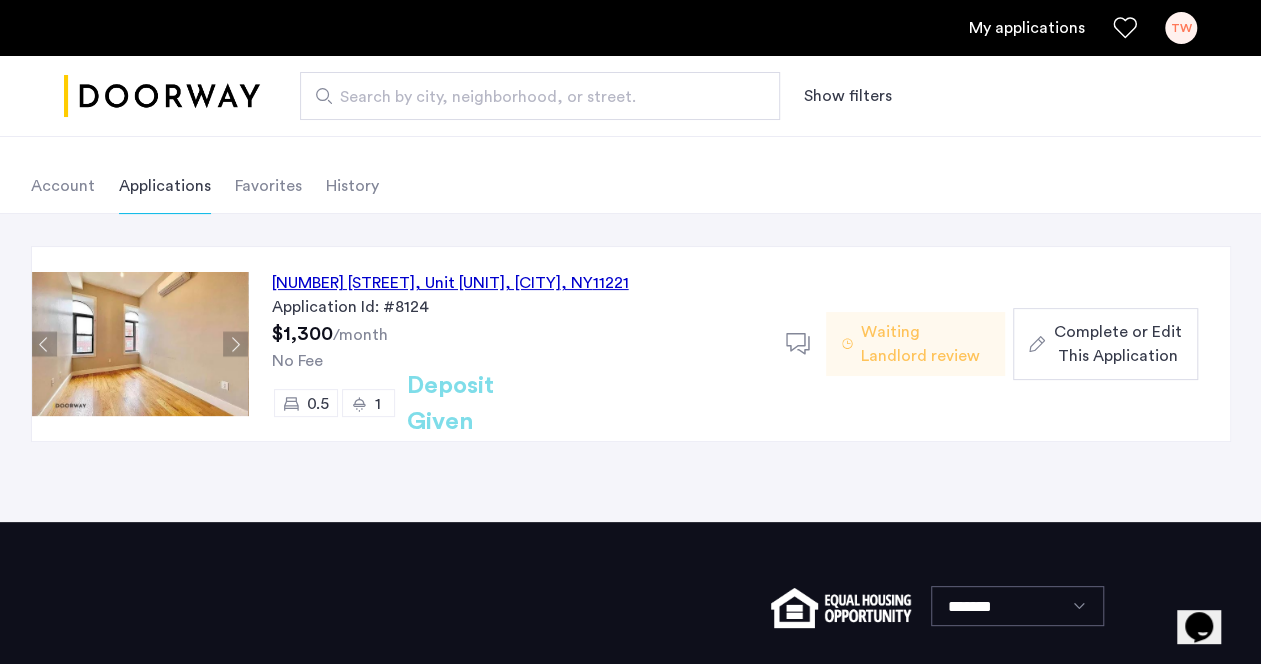 click 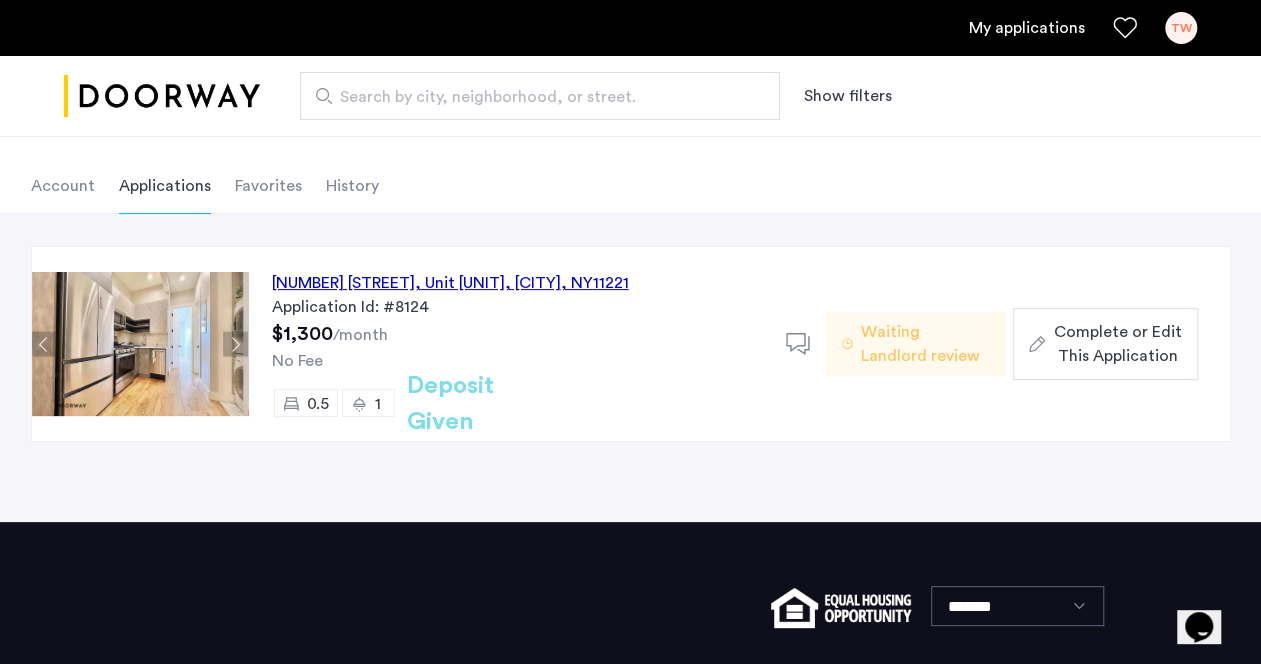 click 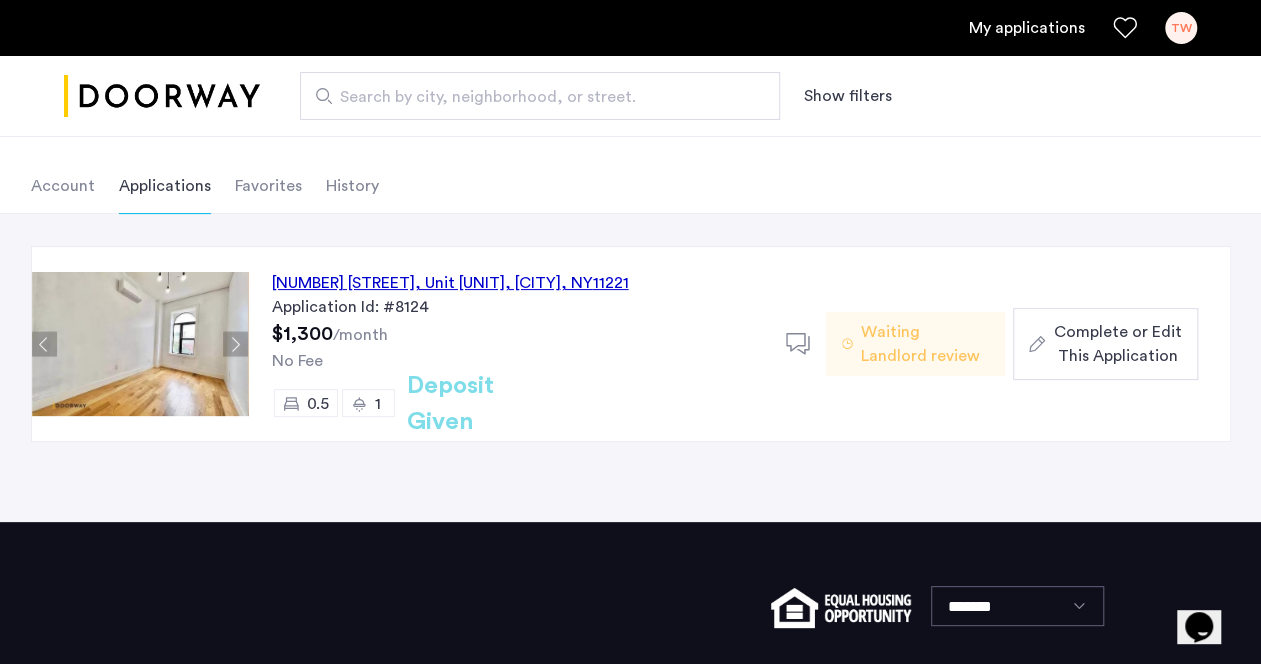 click 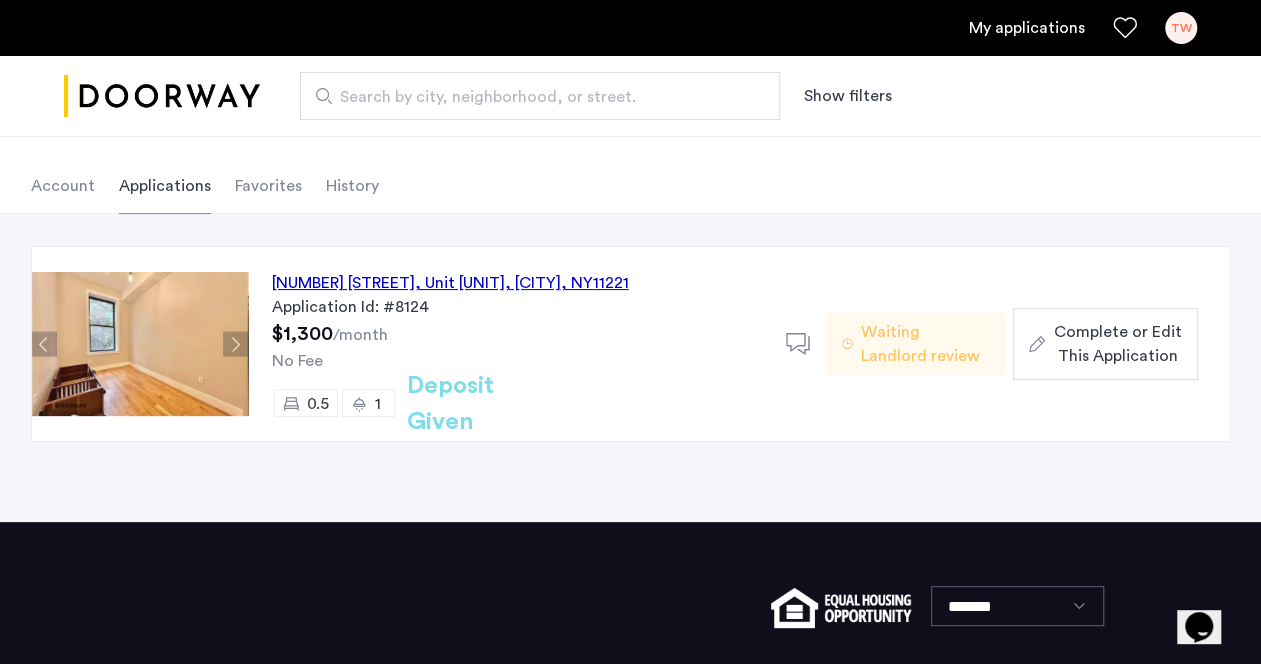 click 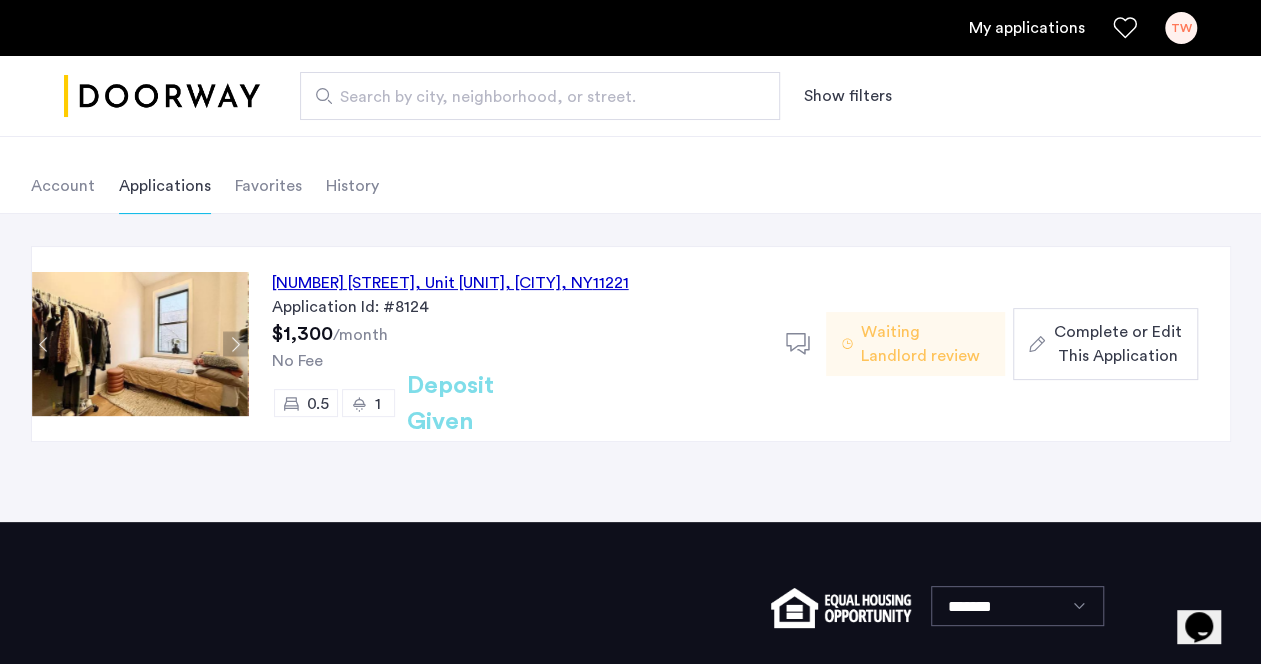 click 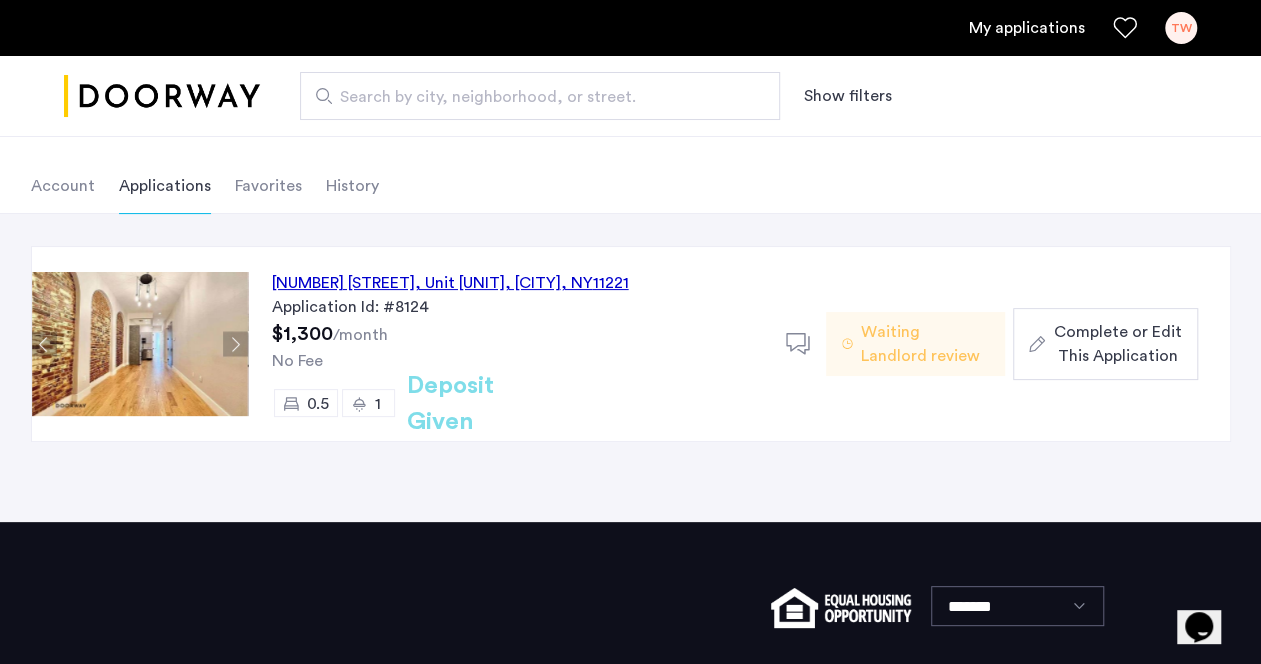 click 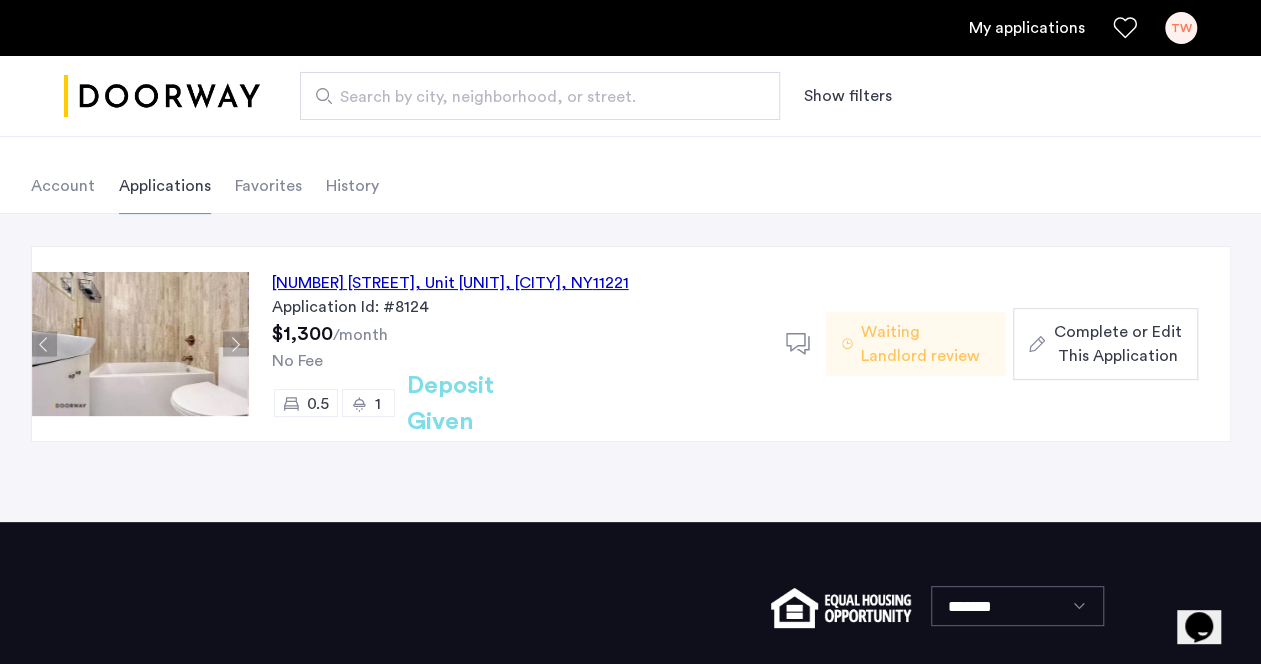 click 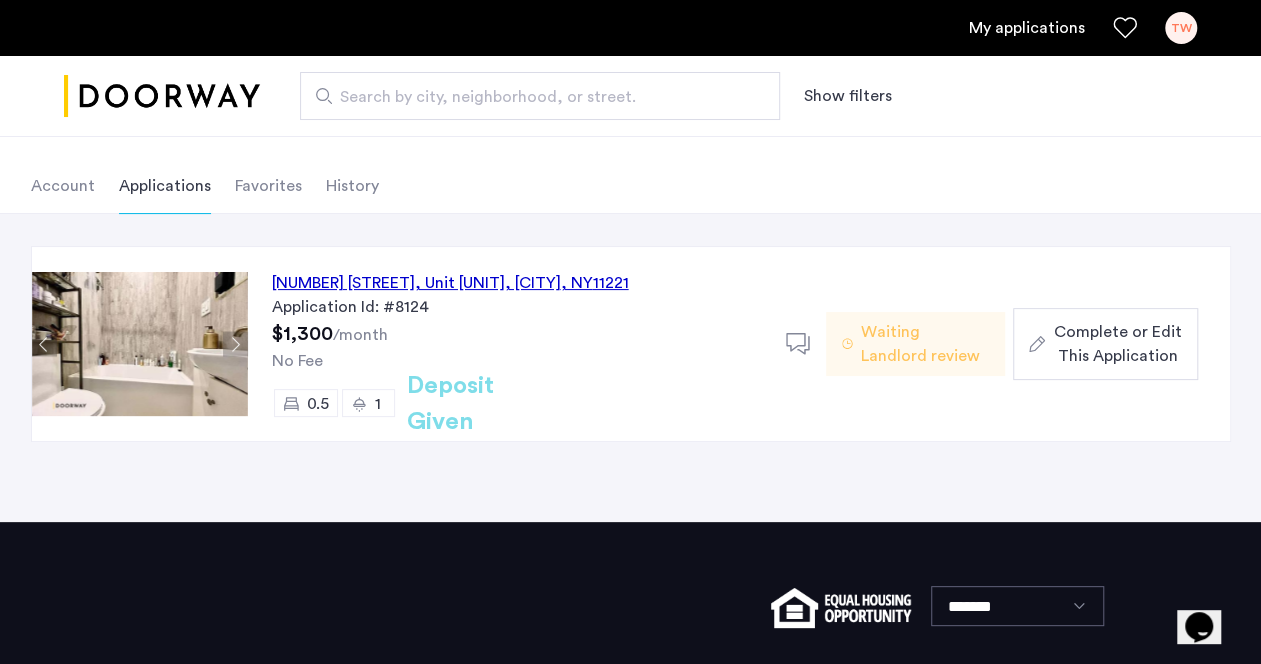 click 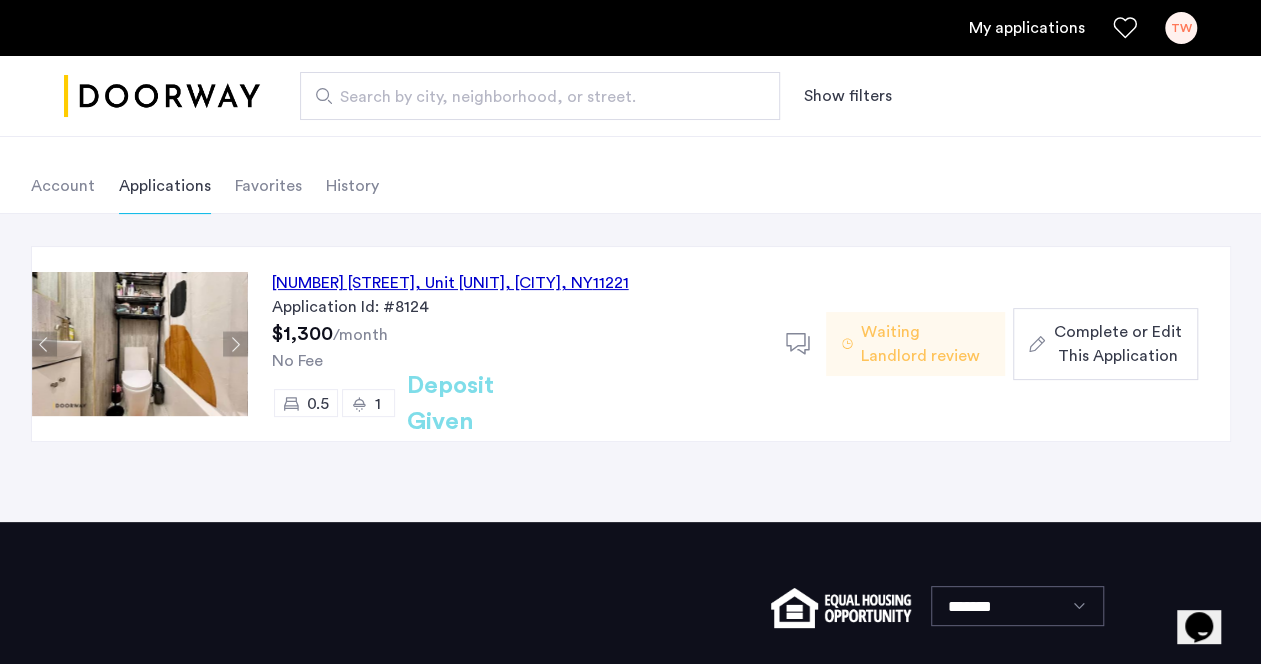 click 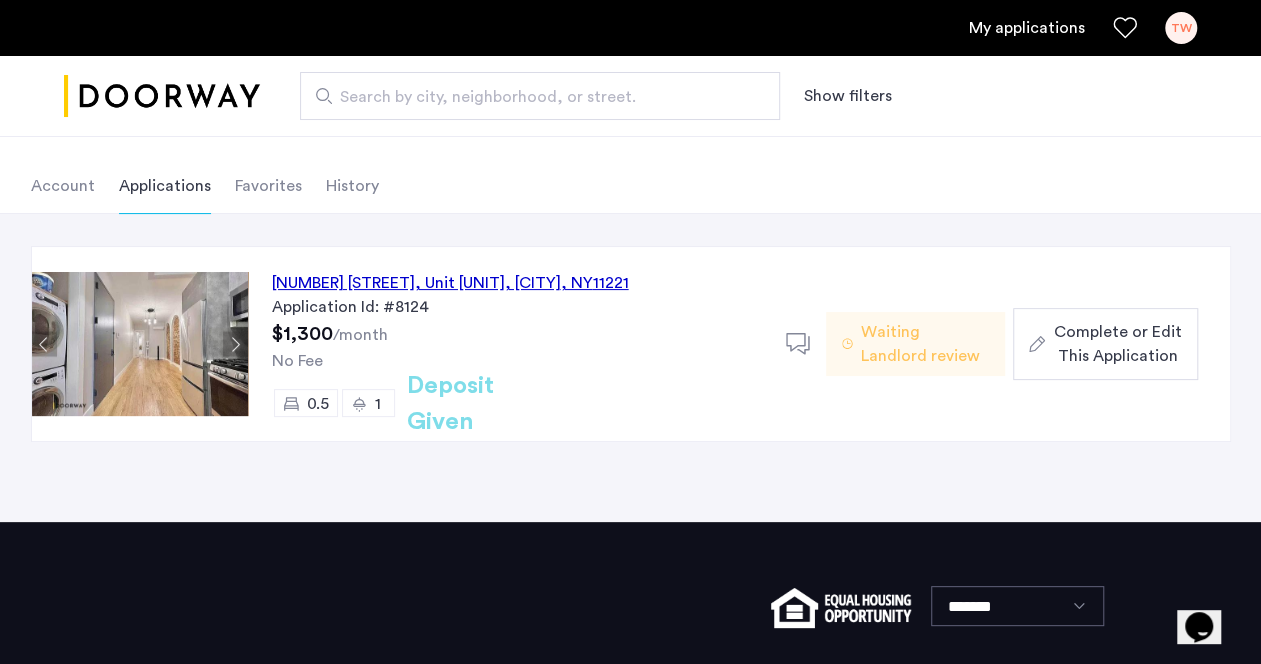 click 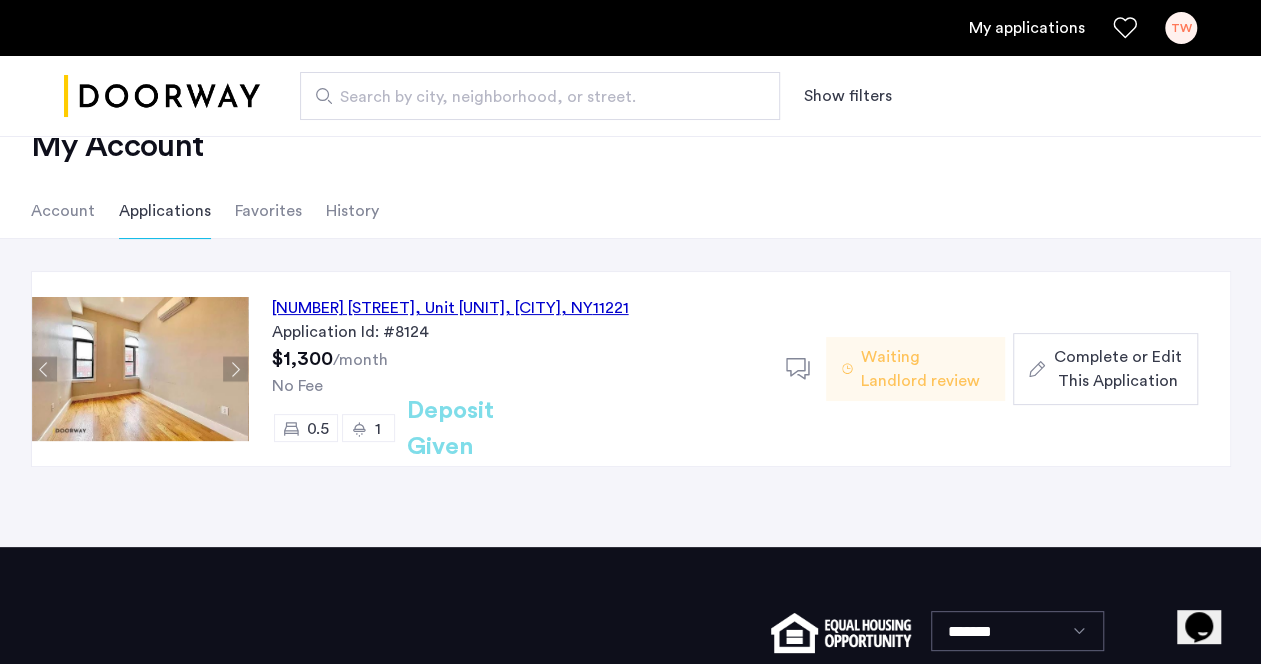 scroll, scrollTop: 57, scrollLeft: 0, axis: vertical 